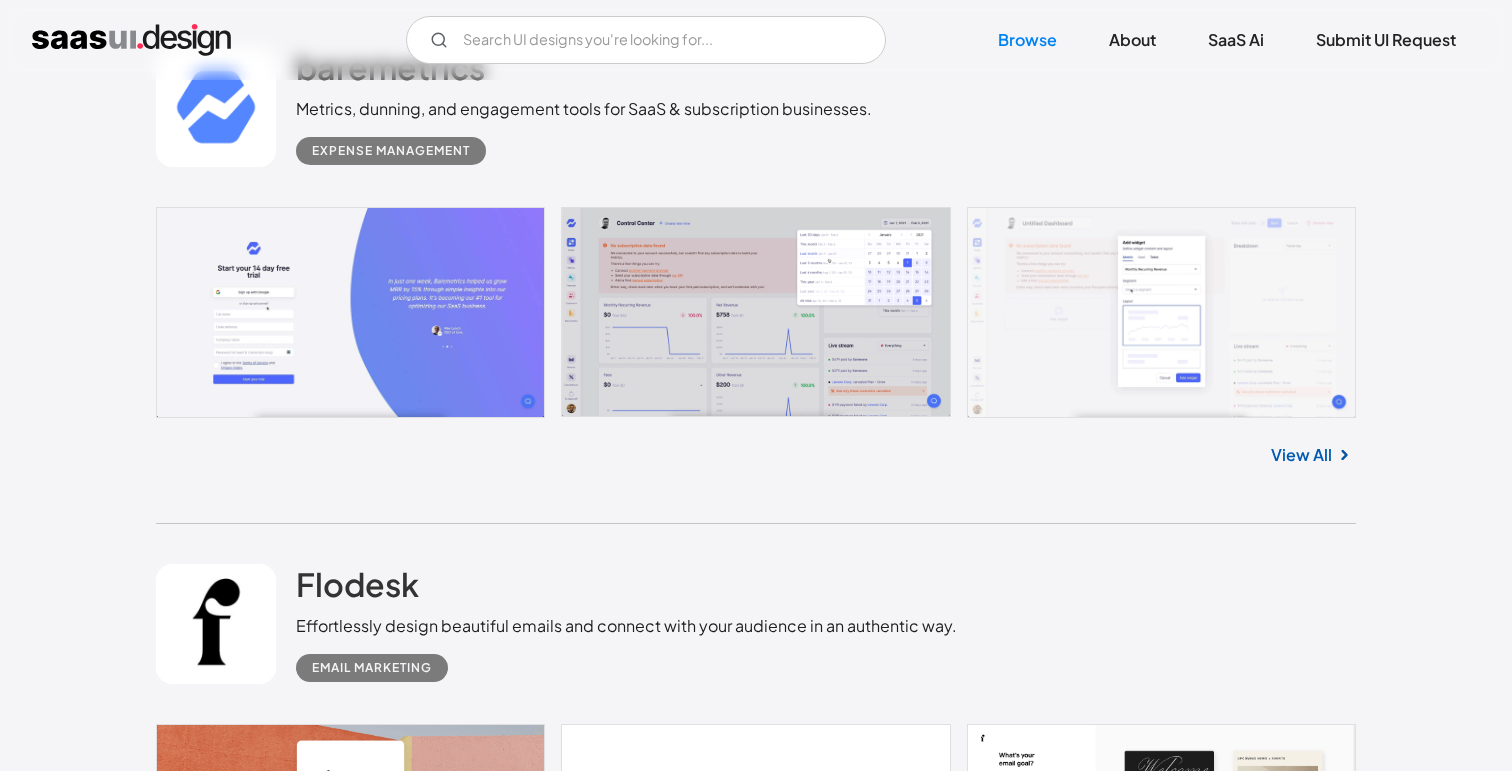 scroll, scrollTop: 608, scrollLeft: 0, axis: vertical 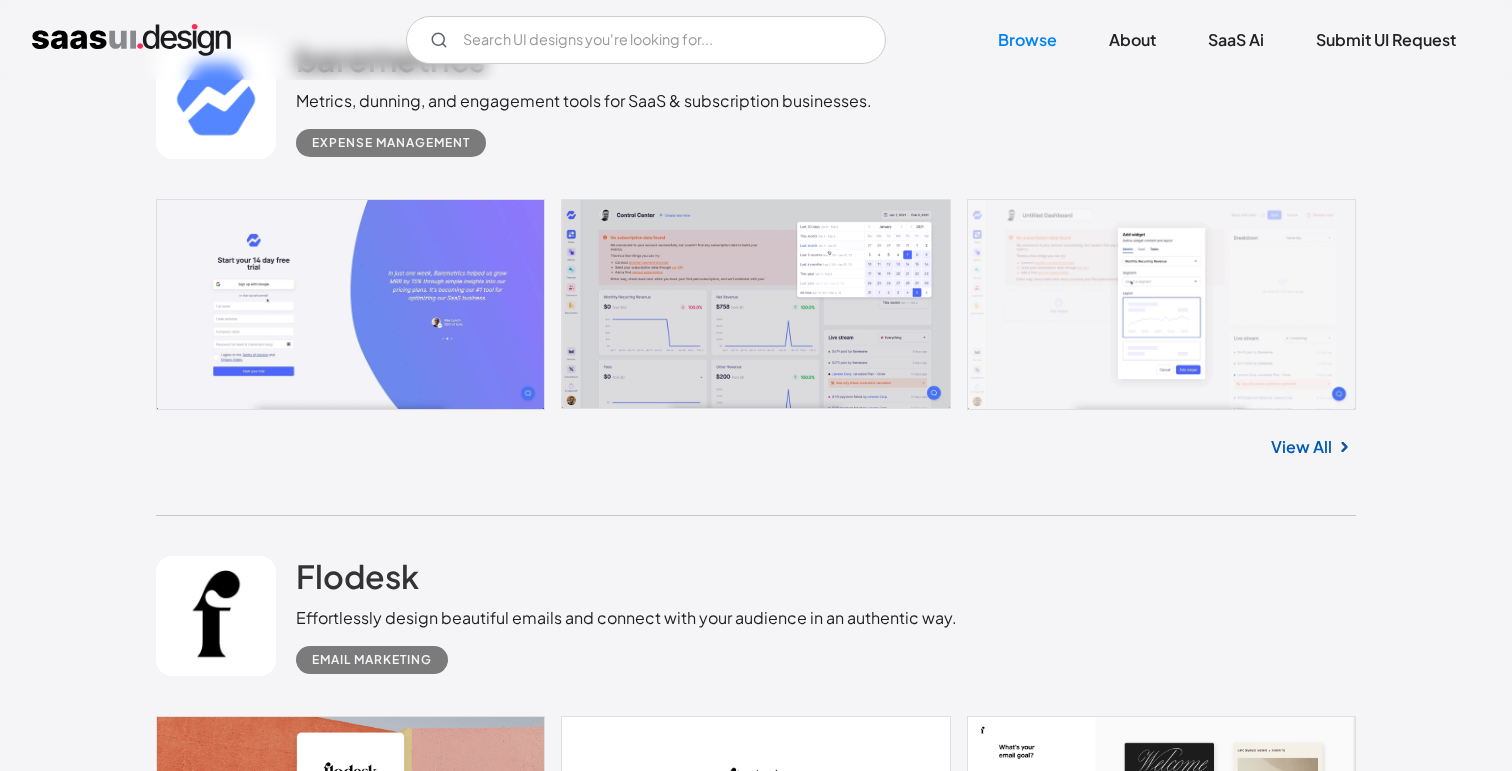 click at bounding box center (756, 304) 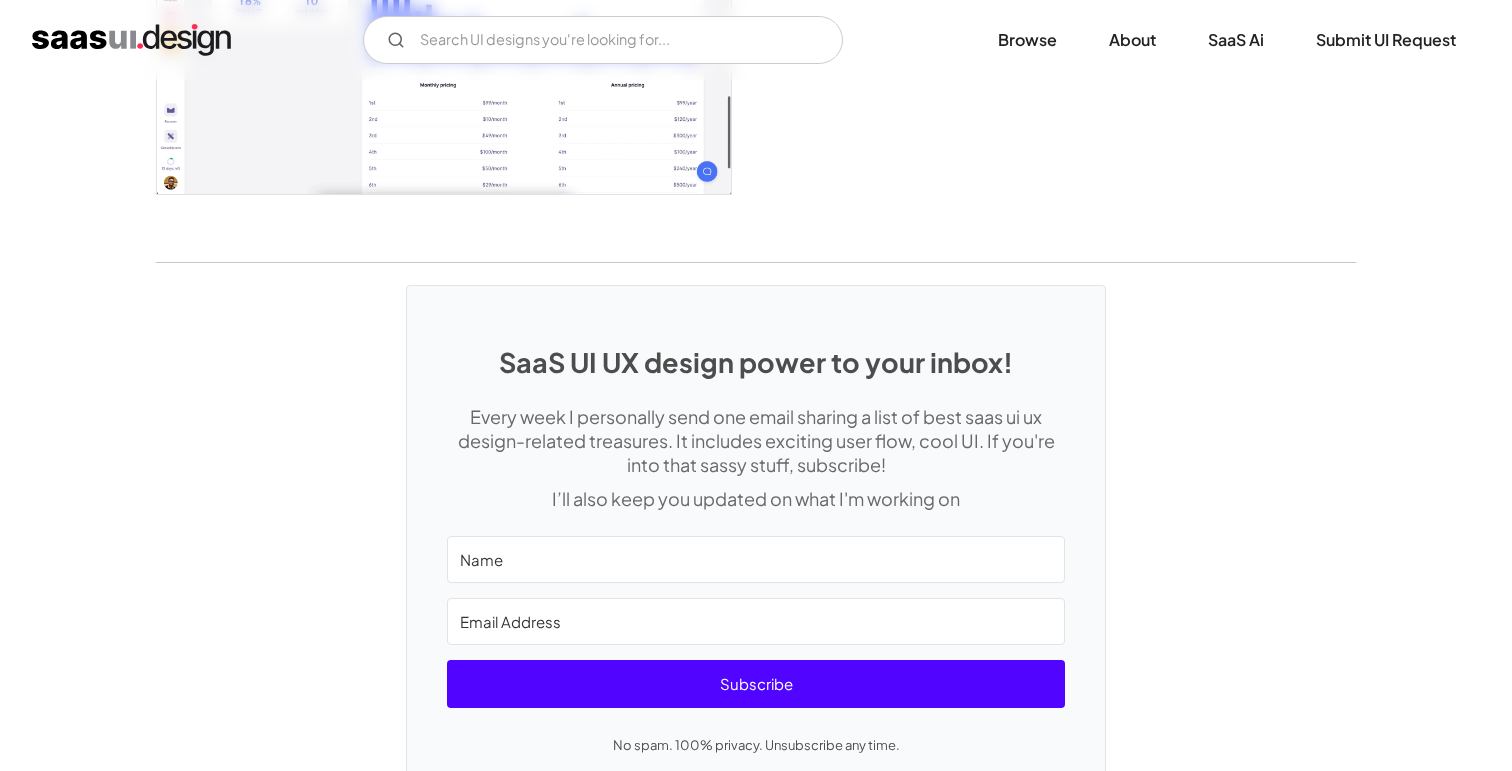 scroll, scrollTop: 4228, scrollLeft: 0, axis: vertical 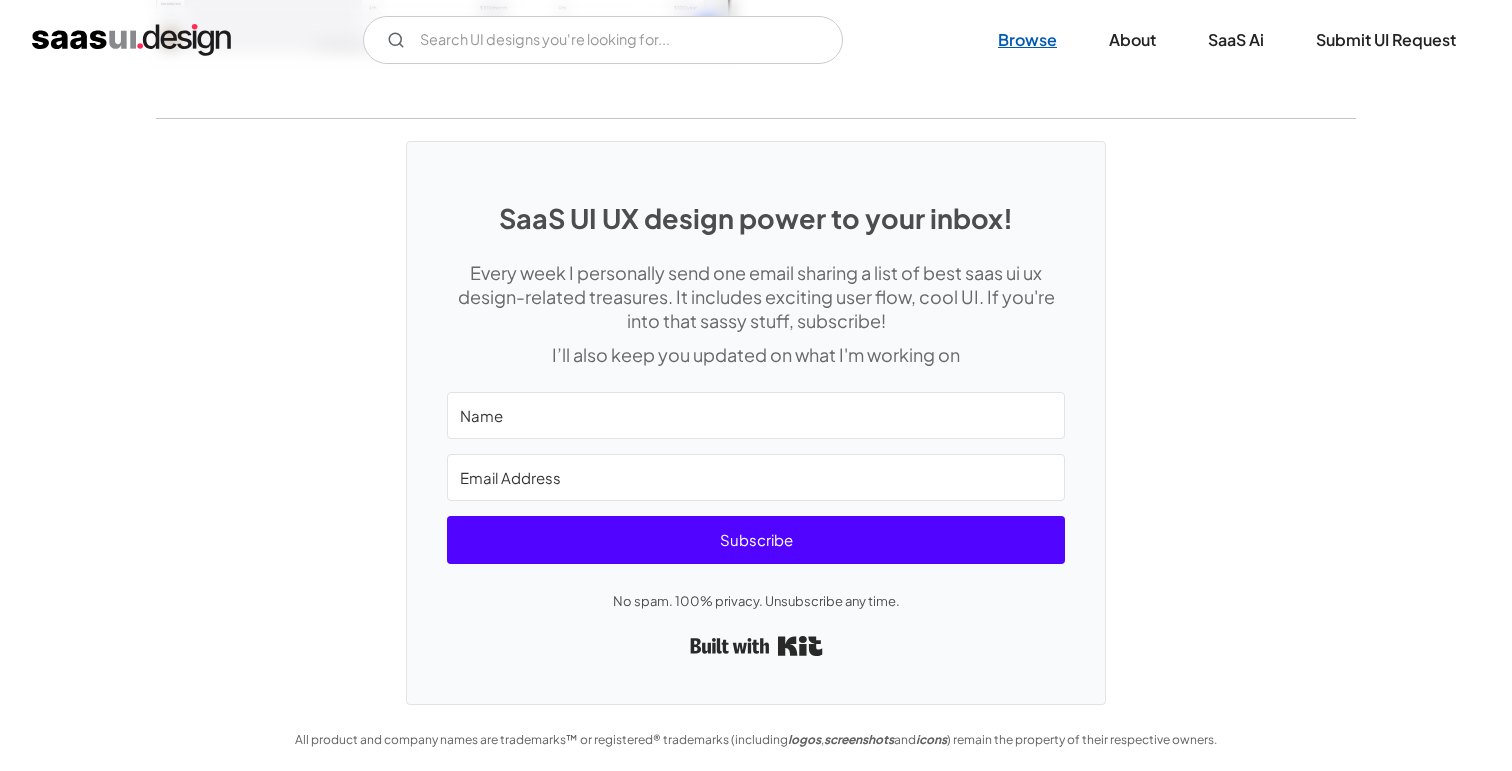 click on "Browse" at bounding box center [1027, 40] 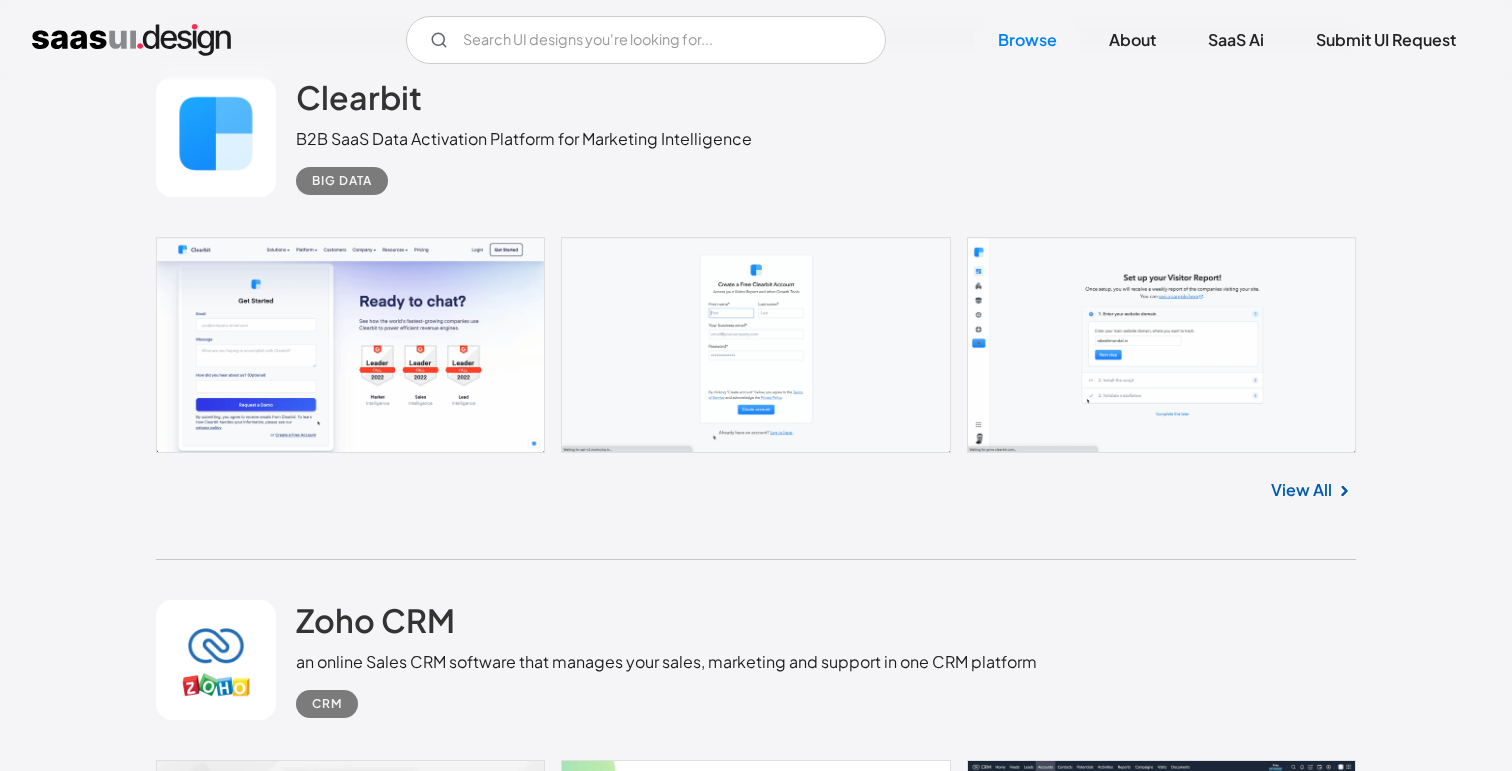 scroll, scrollTop: 6392, scrollLeft: 0, axis: vertical 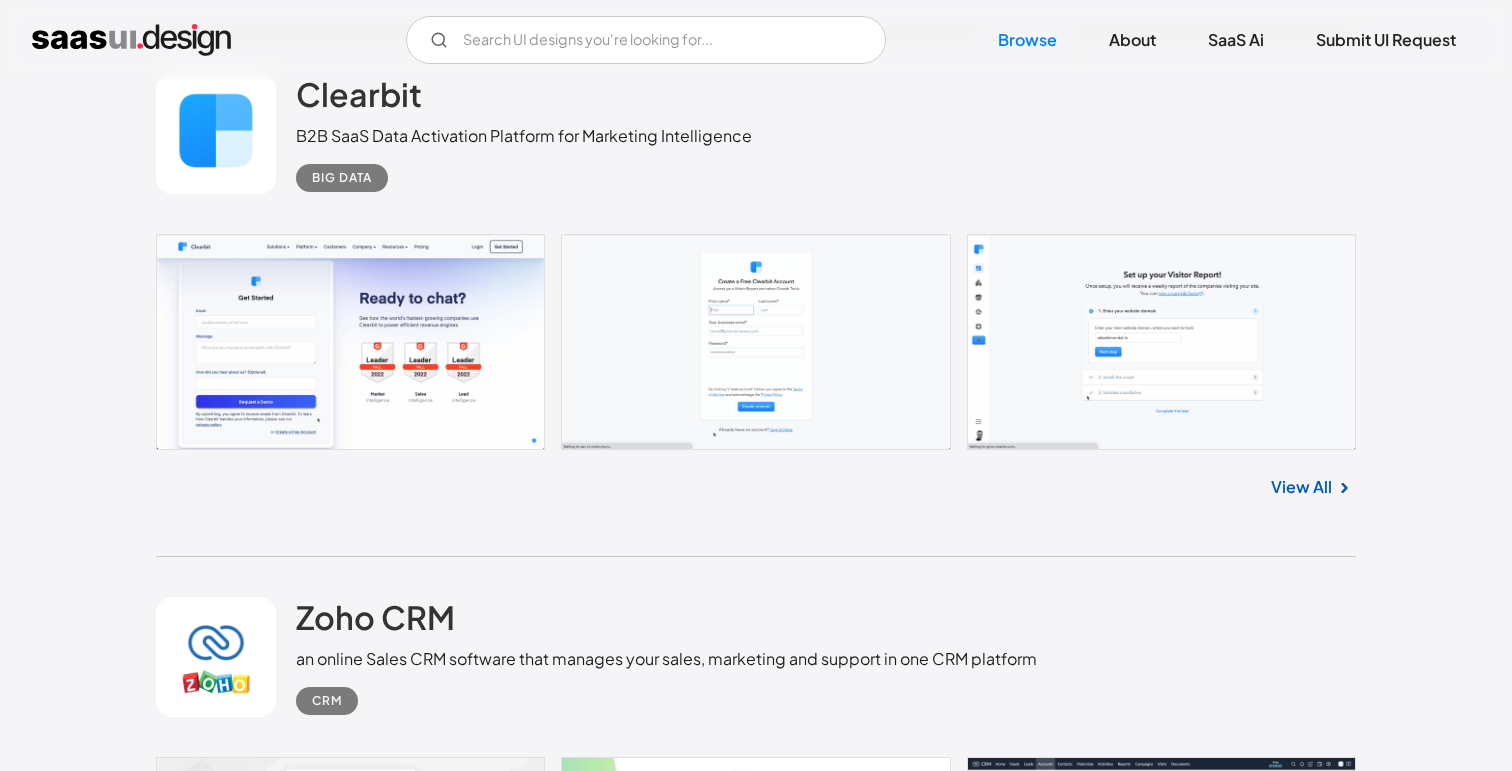 click at bounding box center [756, 342] 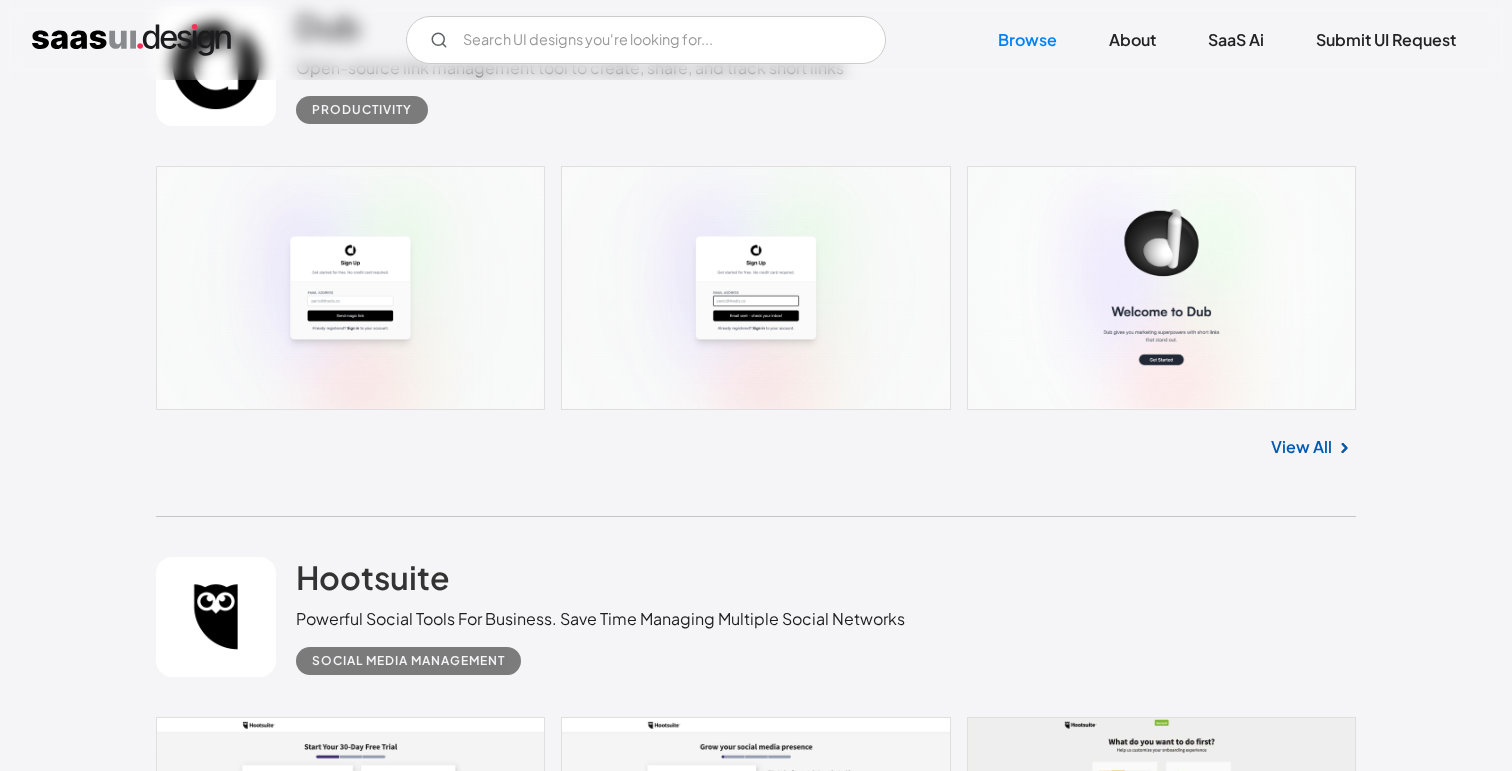 scroll, scrollTop: 9639, scrollLeft: 0, axis: vertical 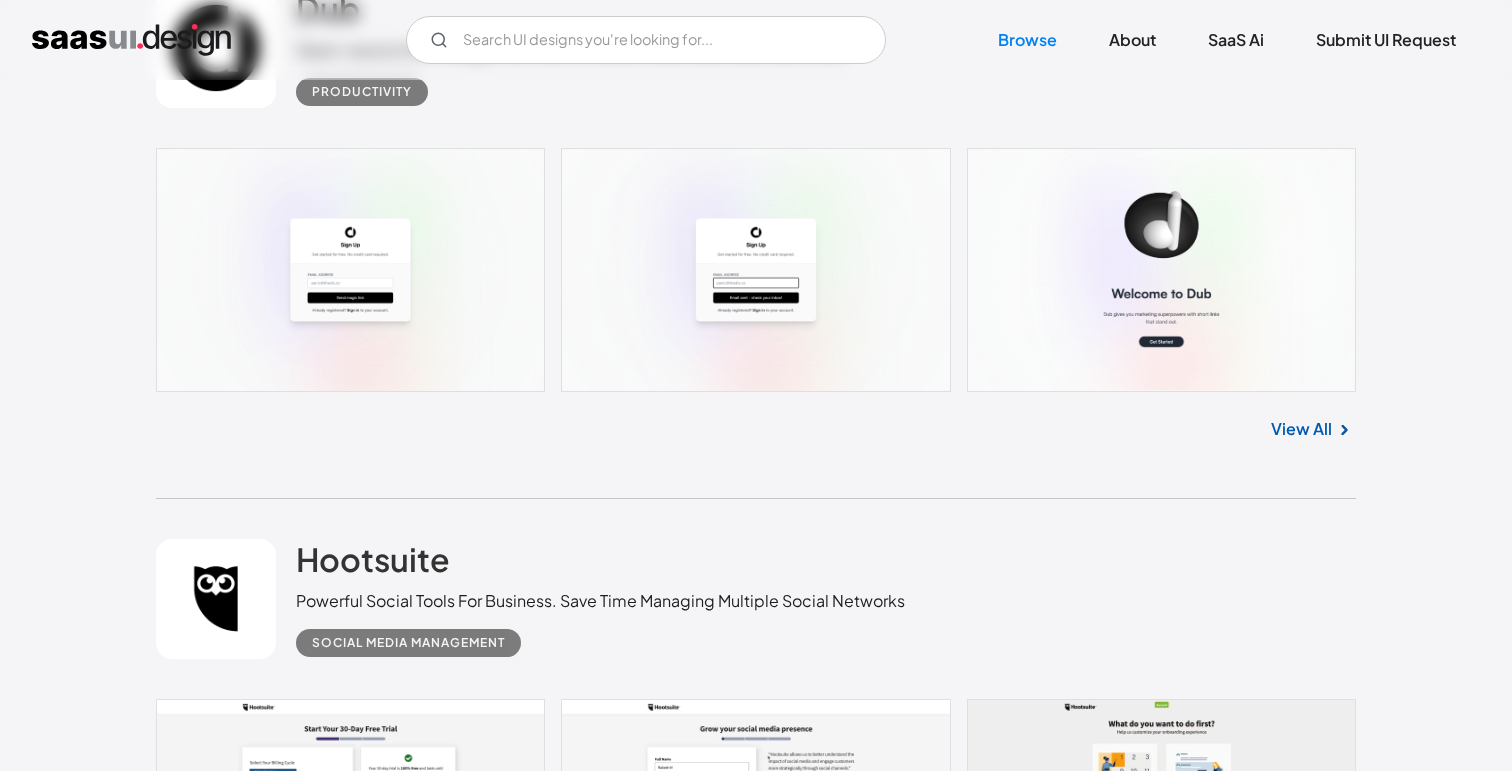 click at bounding box center [756, 270] 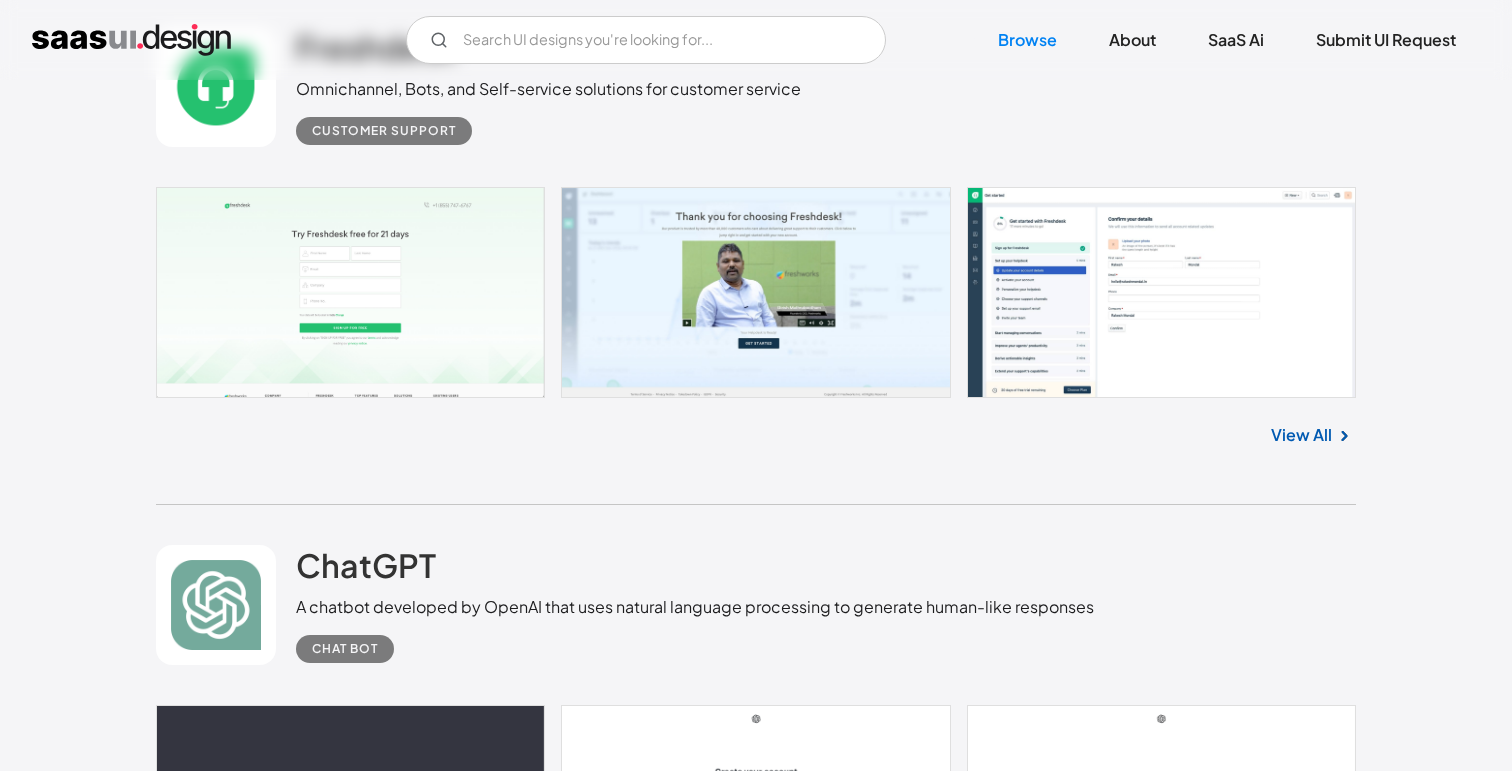 scroll, scrollTop: 13417, scrollLeft: 0, axis: vertical 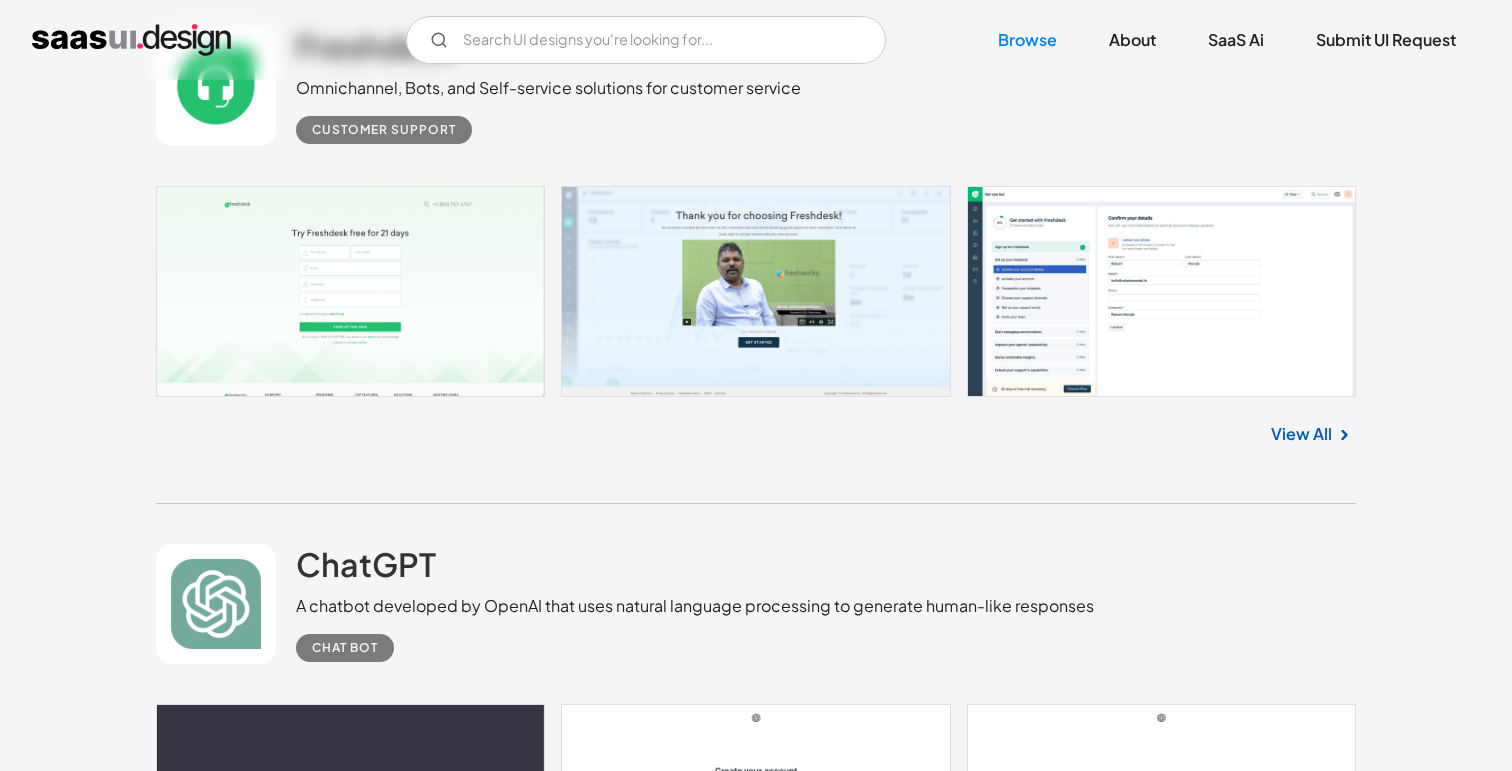 click at bounding box center (756, 291) 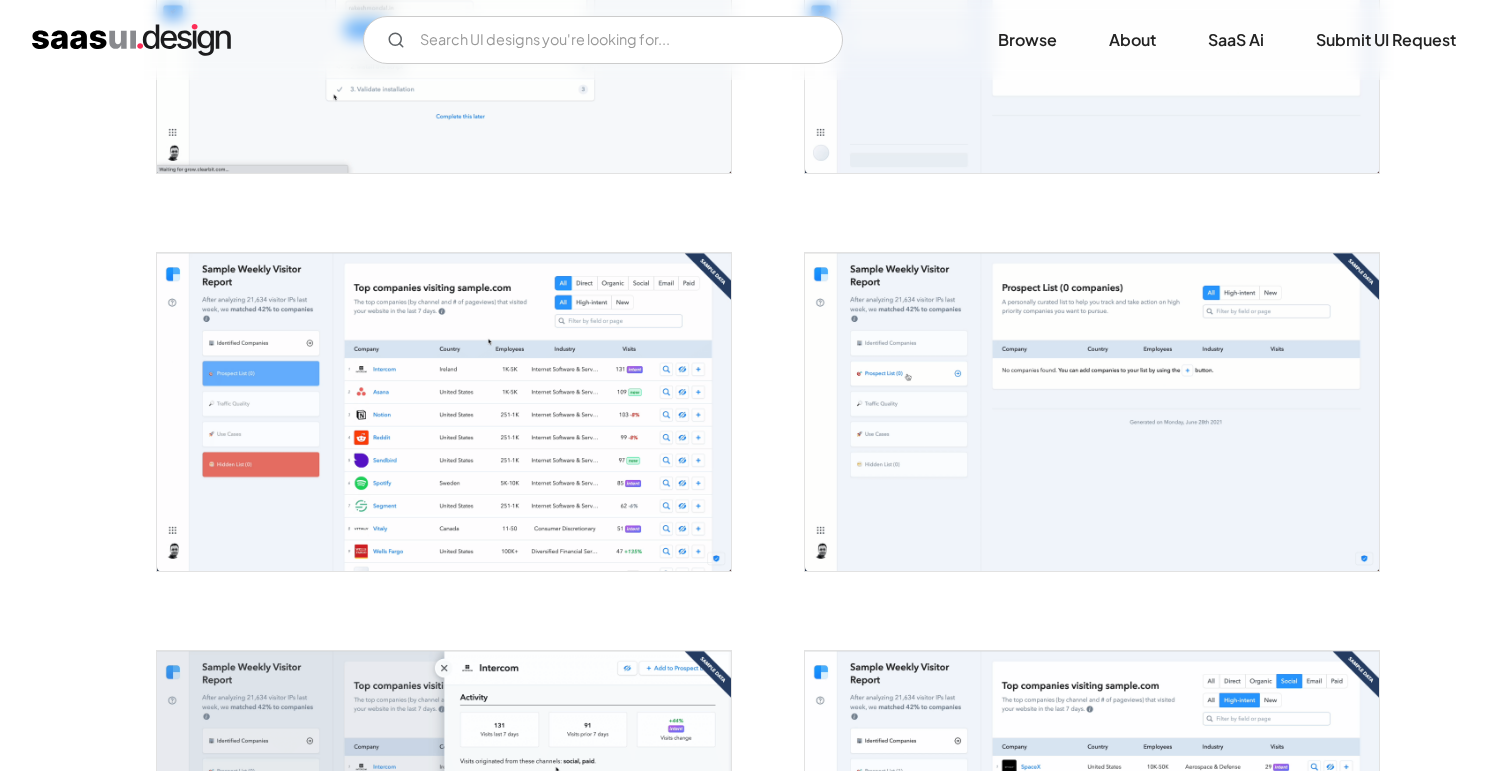 scroll, scrollTop: 1013, scrollLeft: 0, axis: vertical 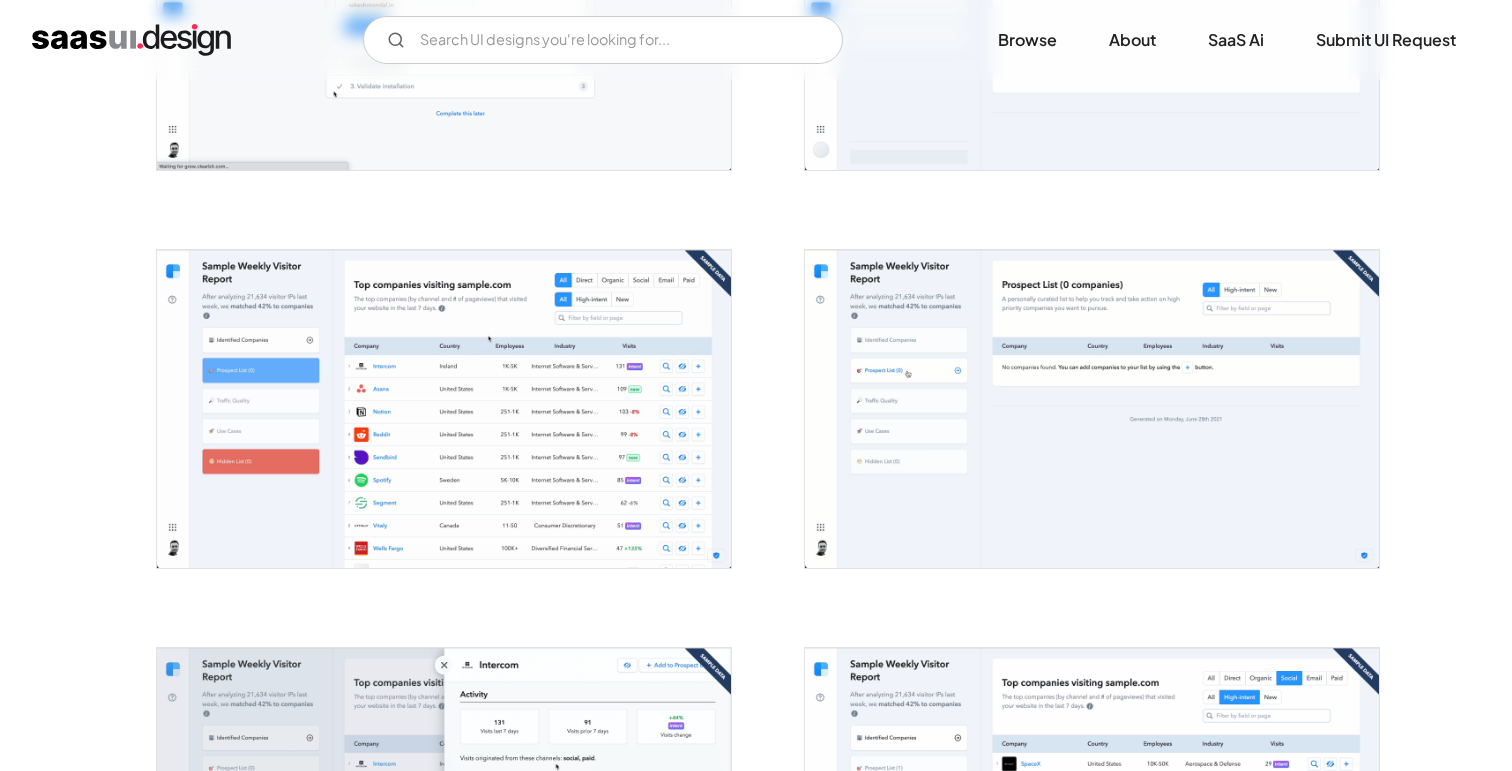 click at bounding box center [444, 408] 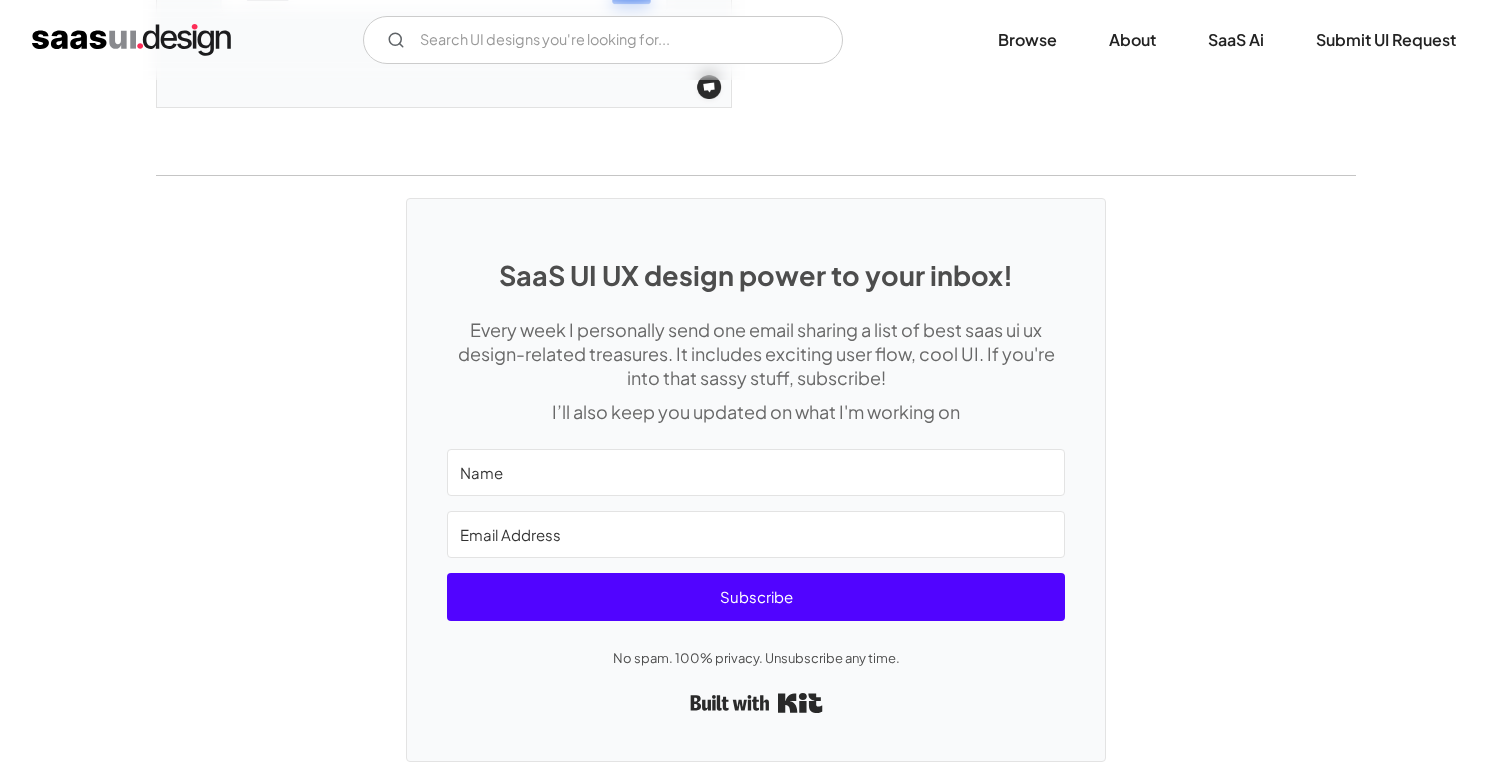 scroll, scrollTop: 4728, scrollLeft: 0, axis: vertical 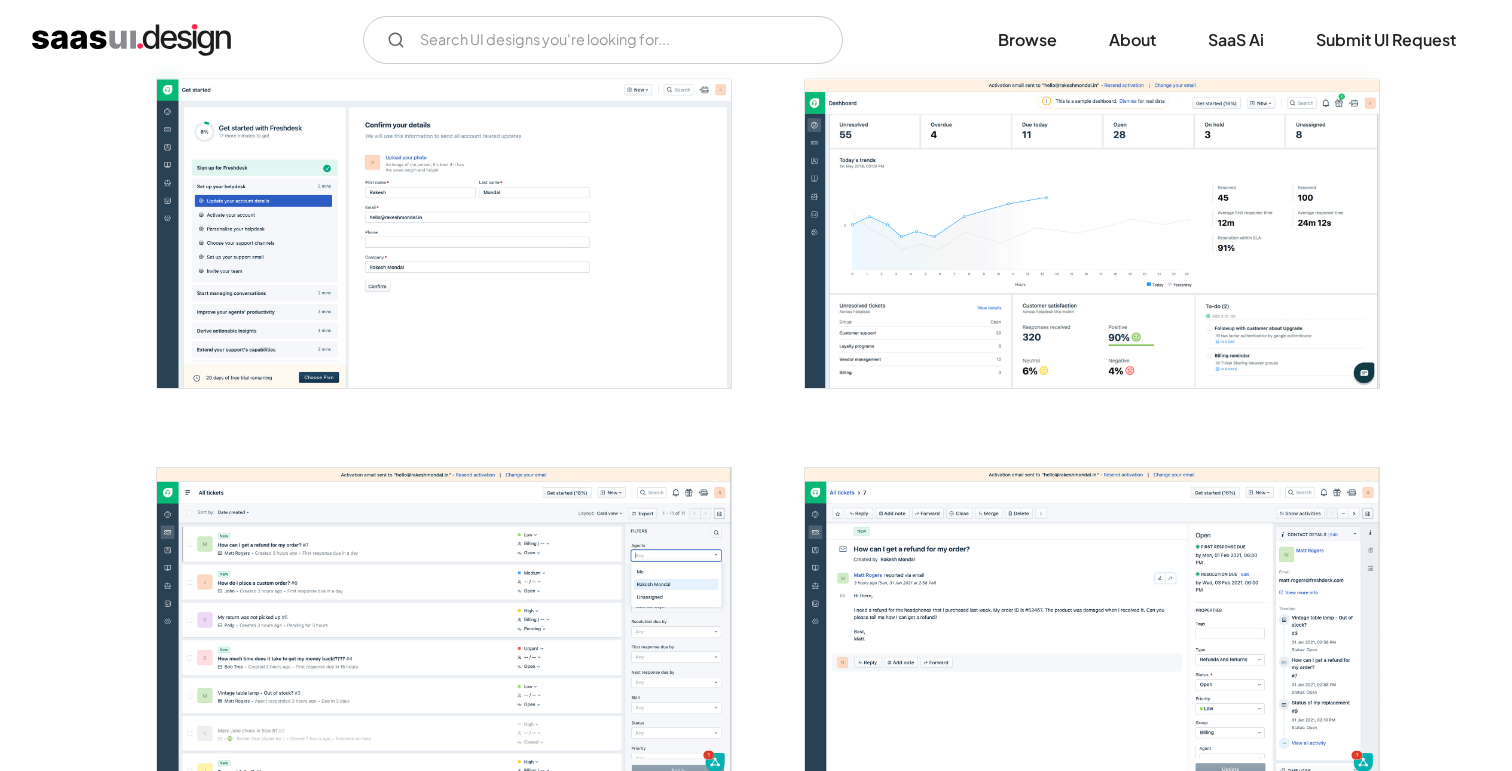 click at bounding box center [444, 233] 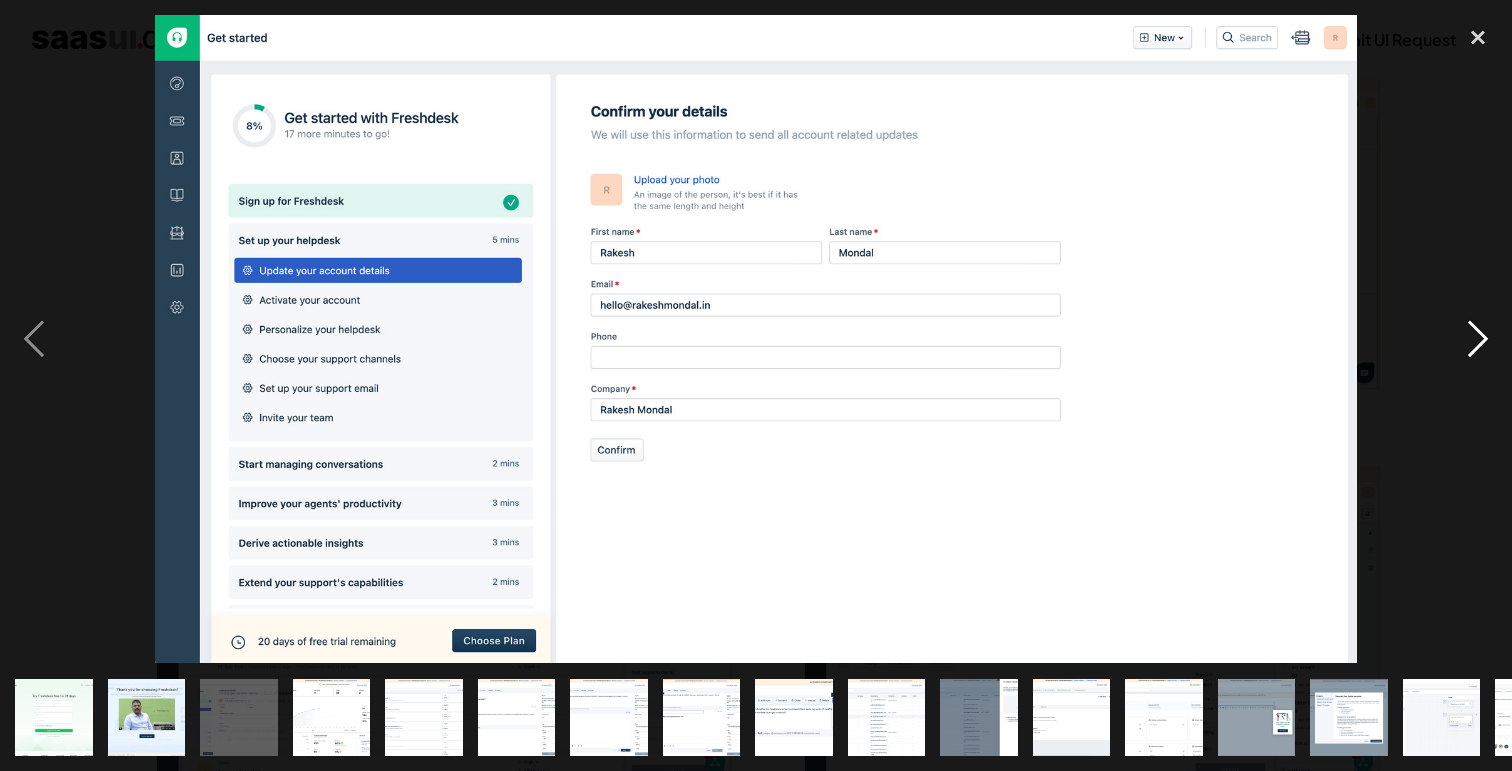 click at bounding box center [1478, 339] 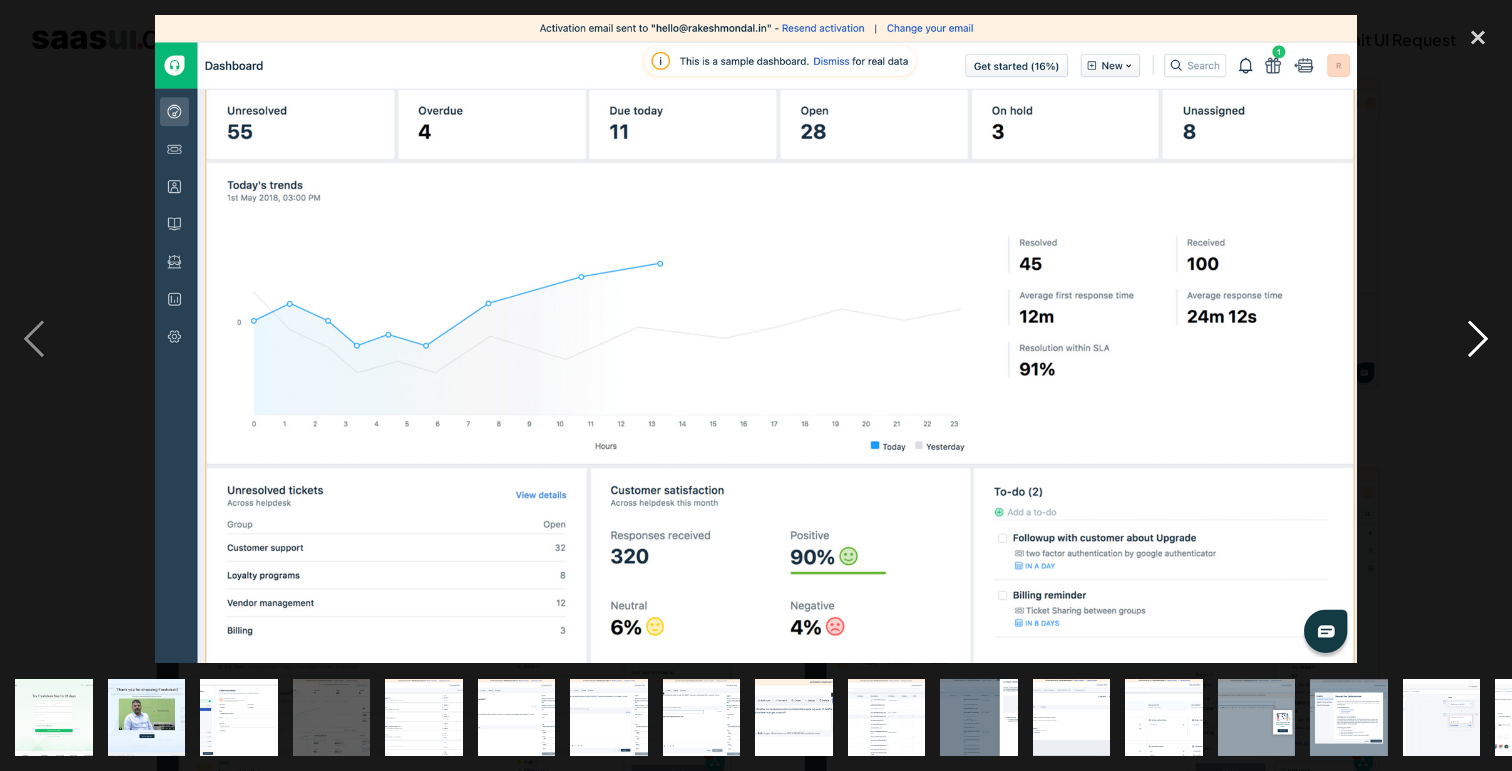 click at bounding box center (1478, 339) 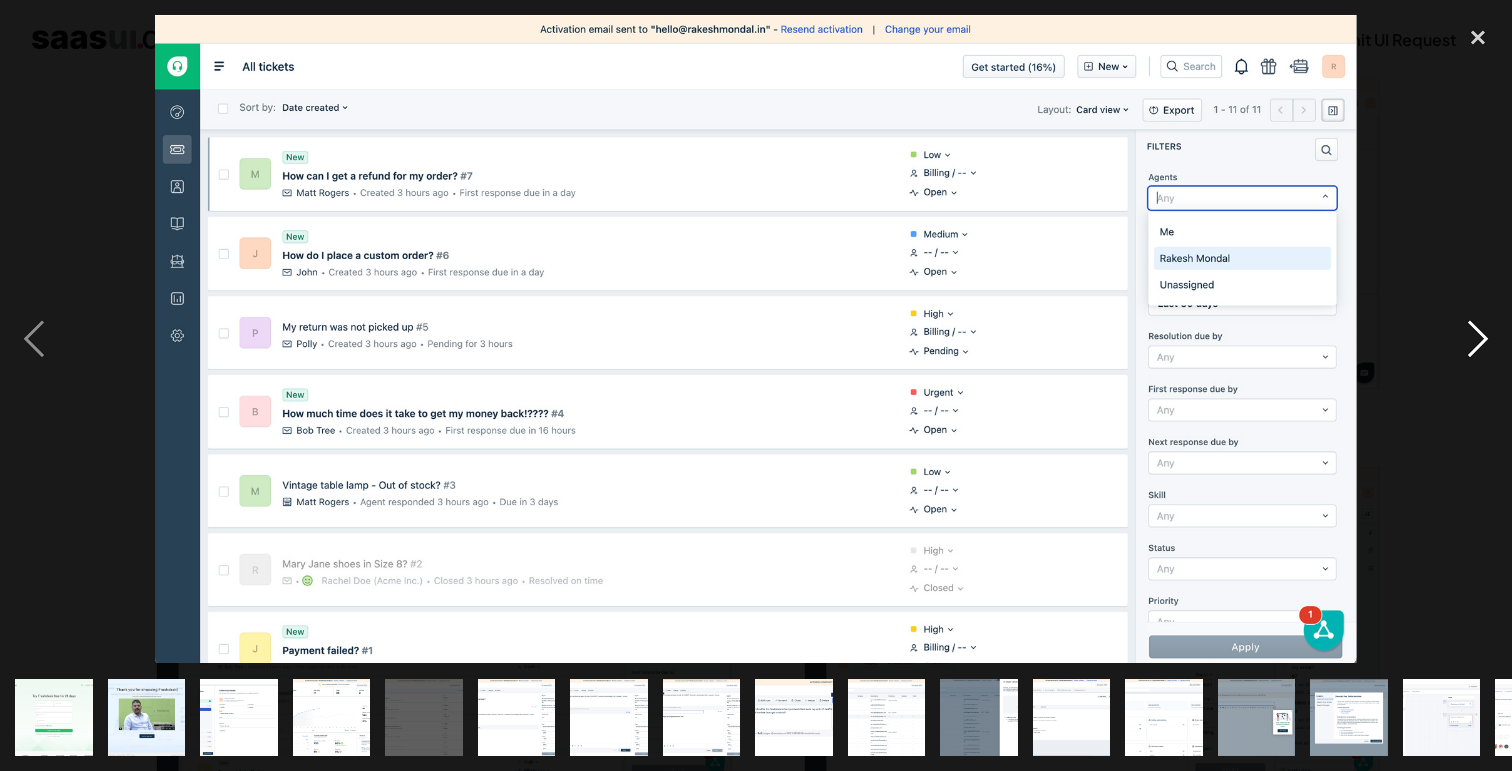 click at bounding box center (1478, 339) 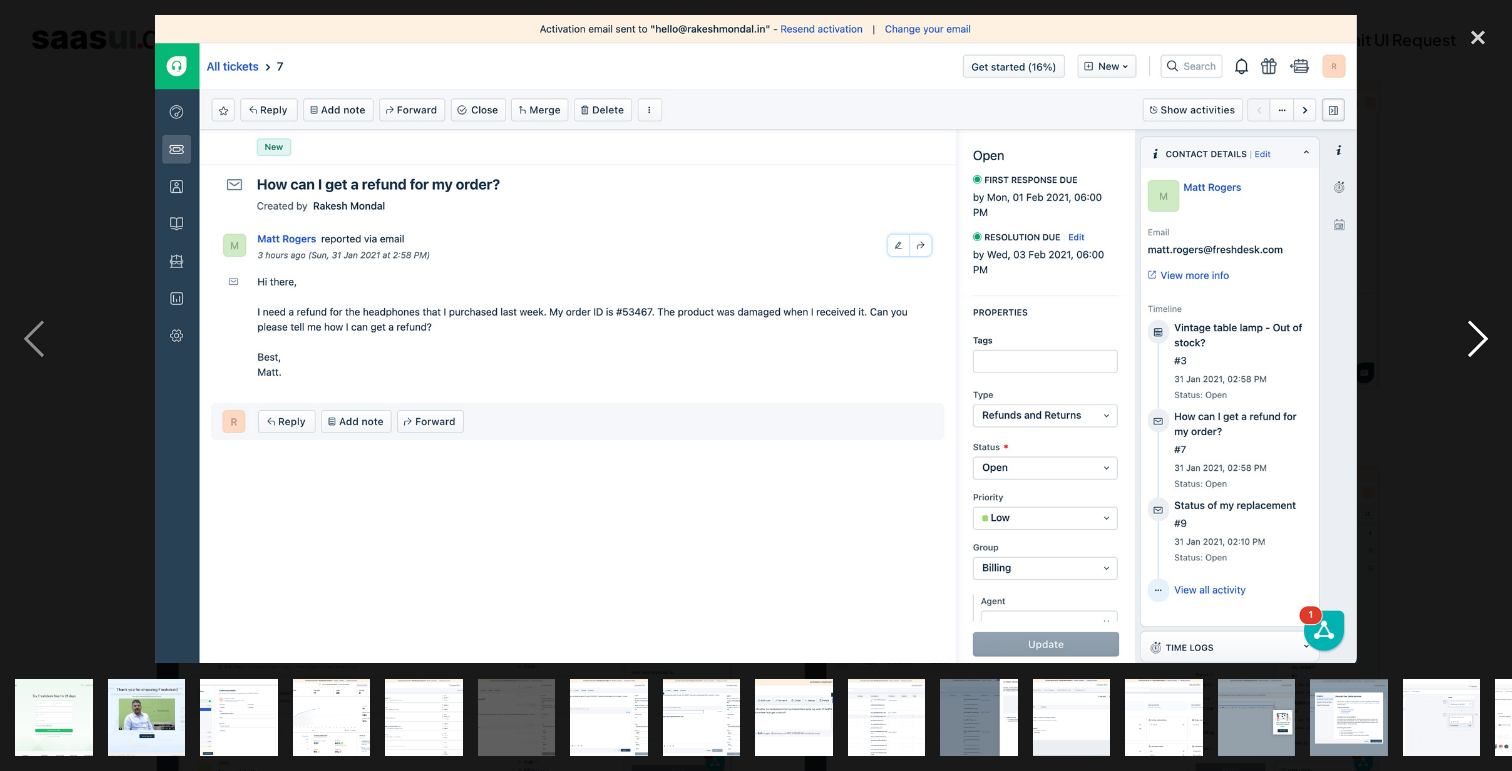 click at bounding box center (1478, 339) 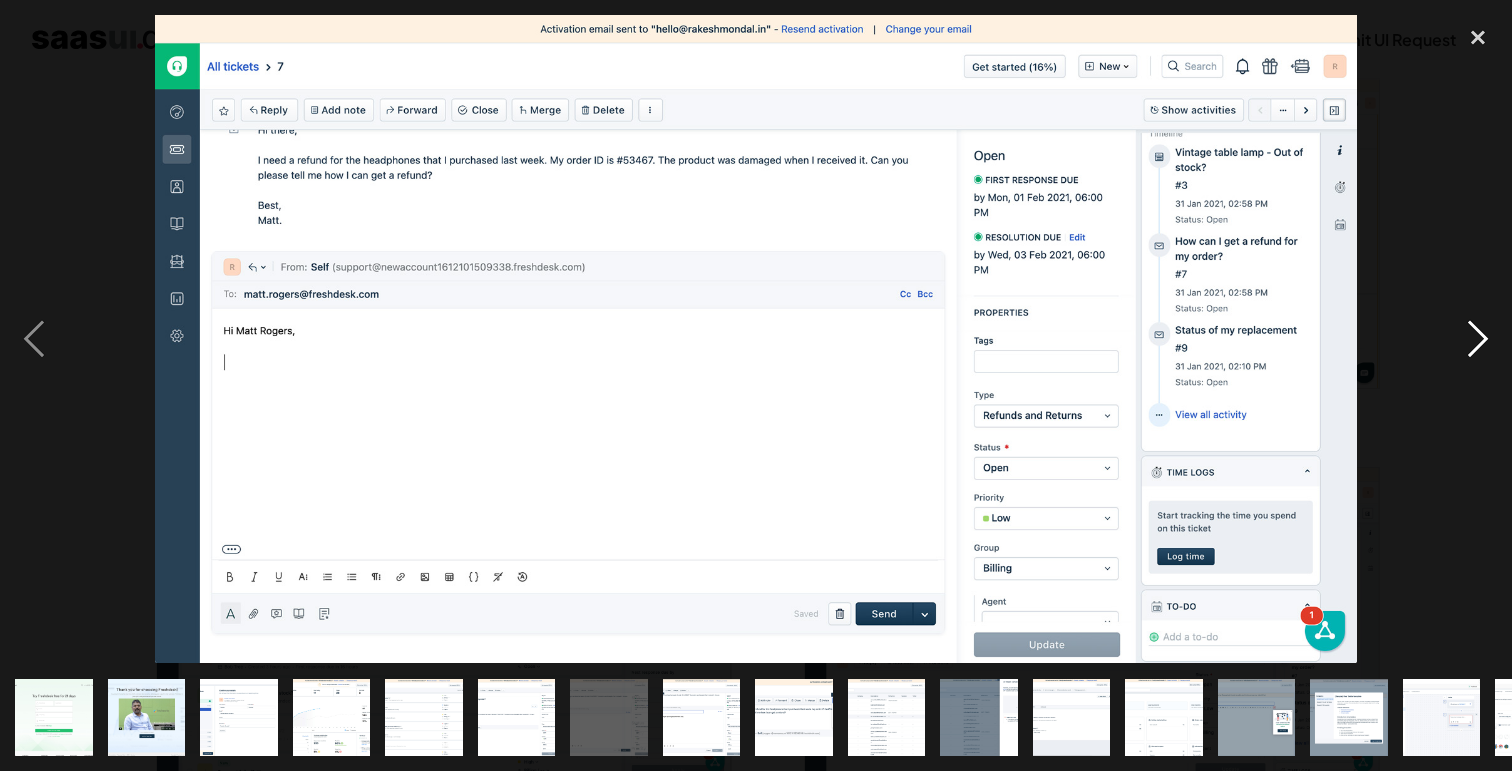 click at bounding box center (1478, 339) 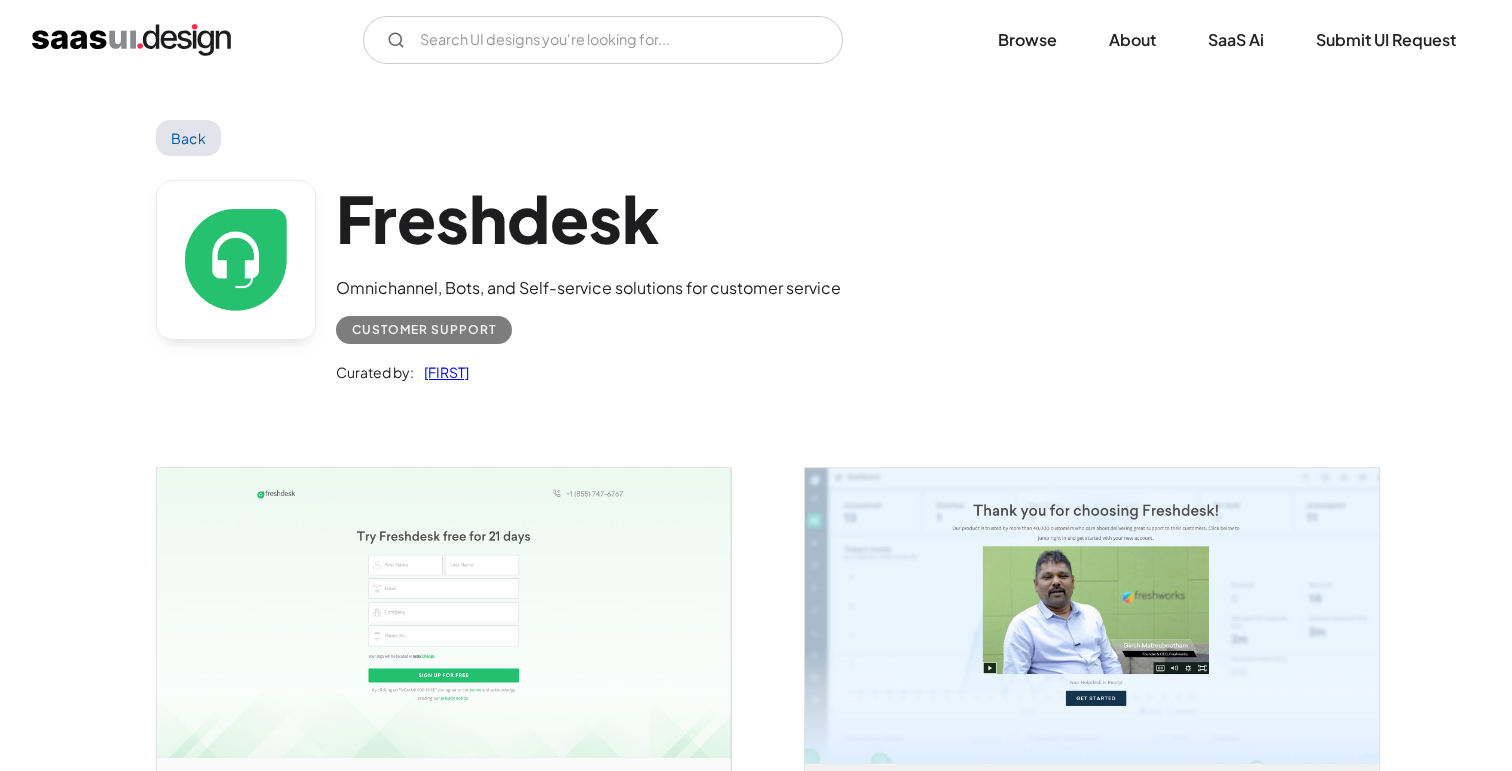 scroll, scrollTop: 779, scrollLeft: 0, axis: vertical 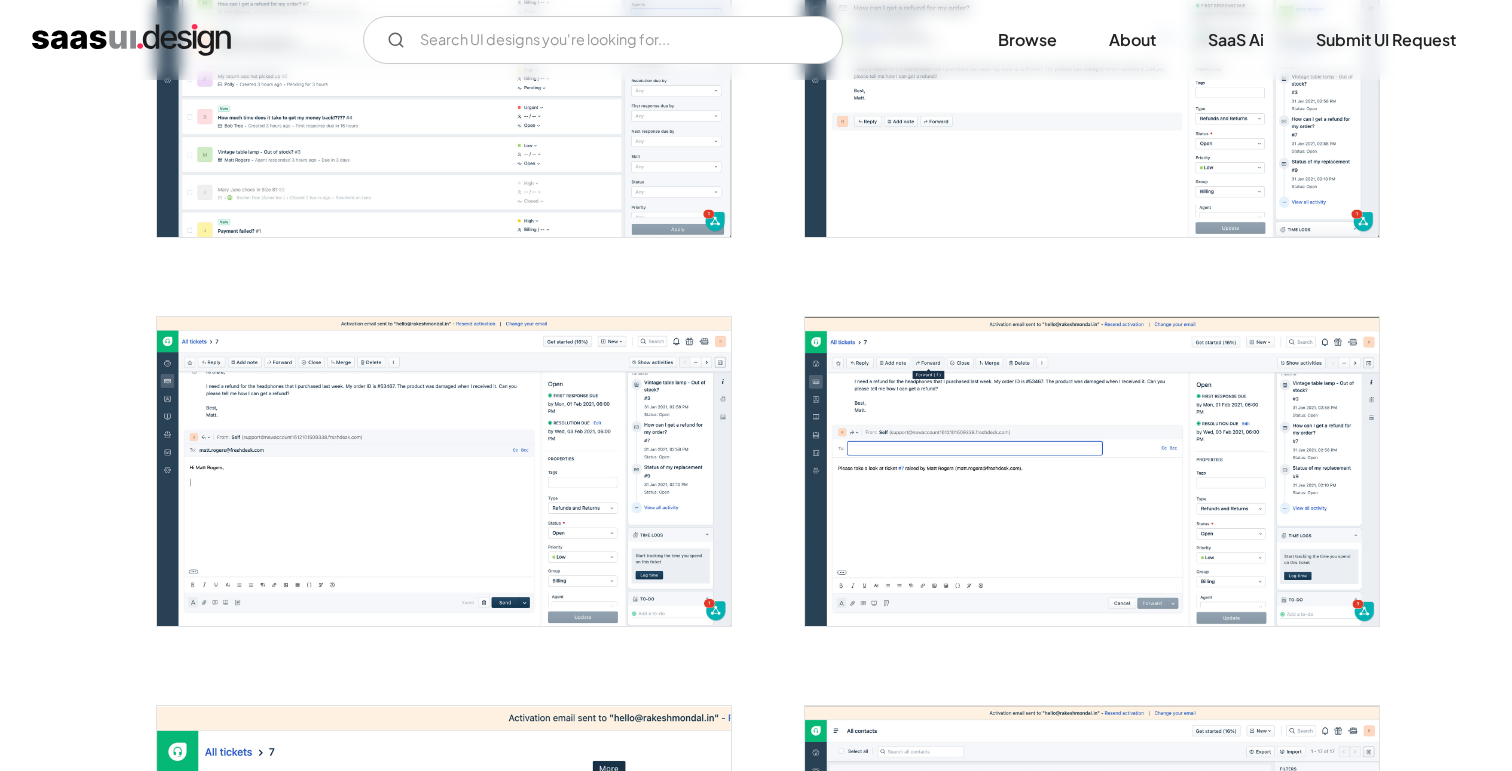 click at bounding box center [444, 471] 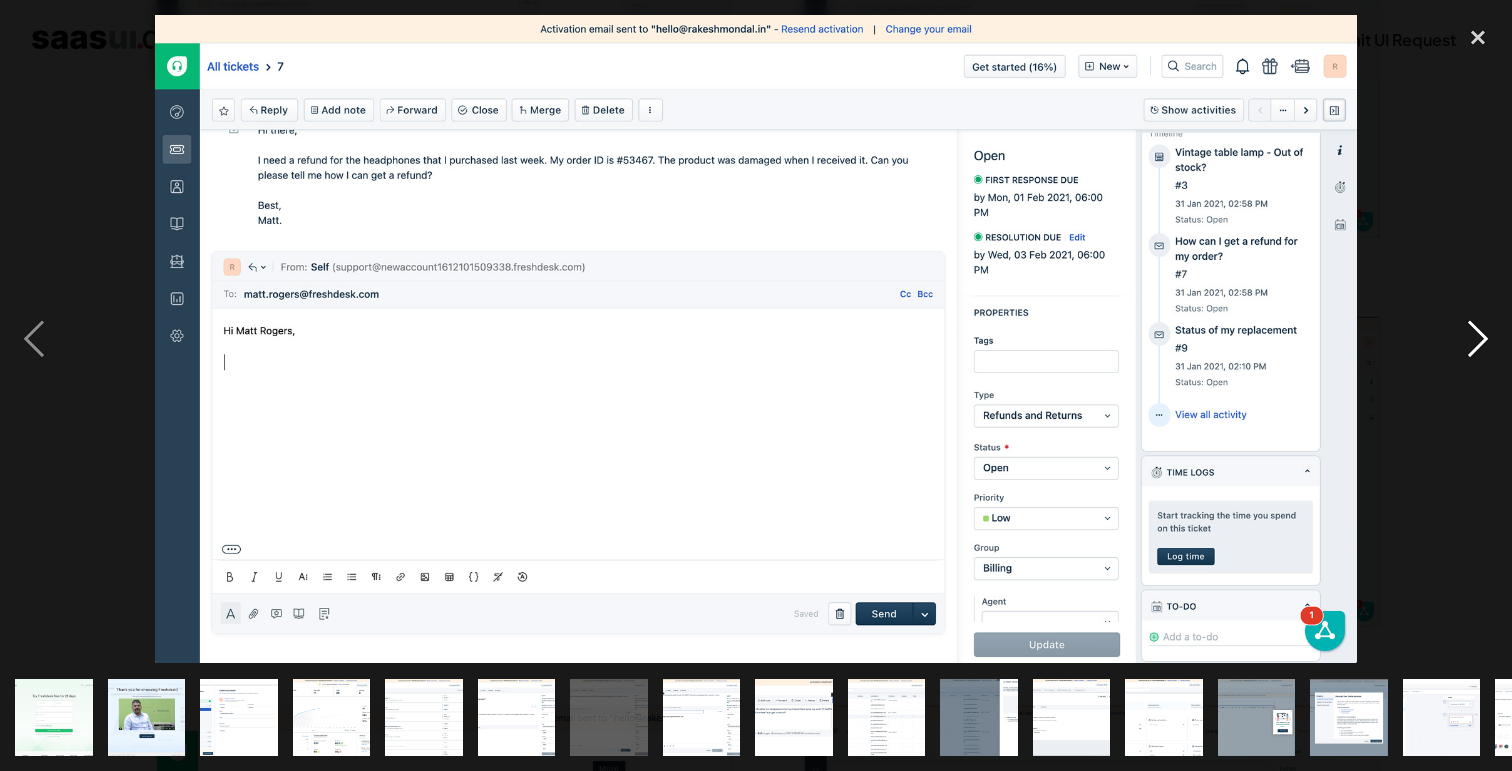 click at bounding box center [1478, 339] 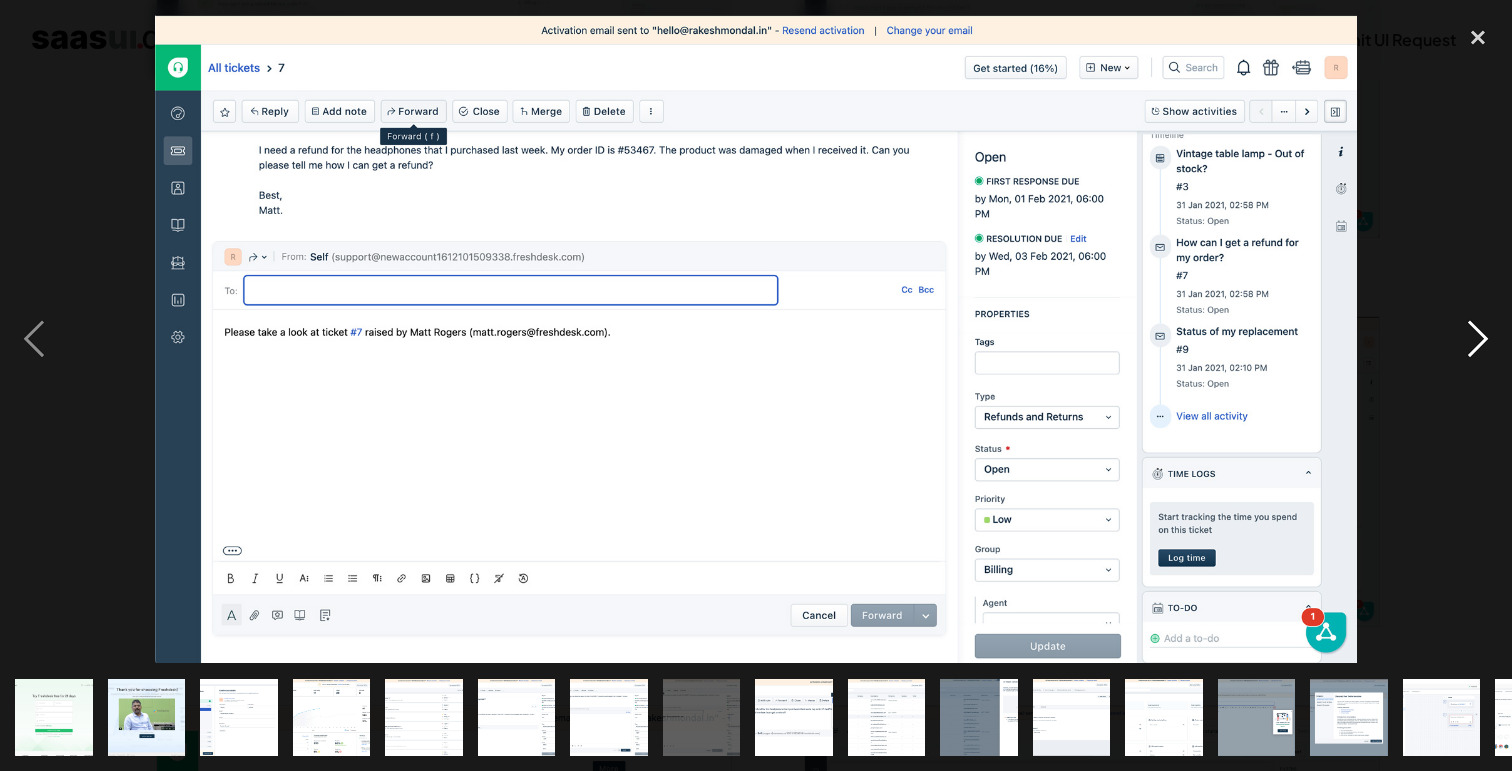 click at bounding box center (1478, 339) 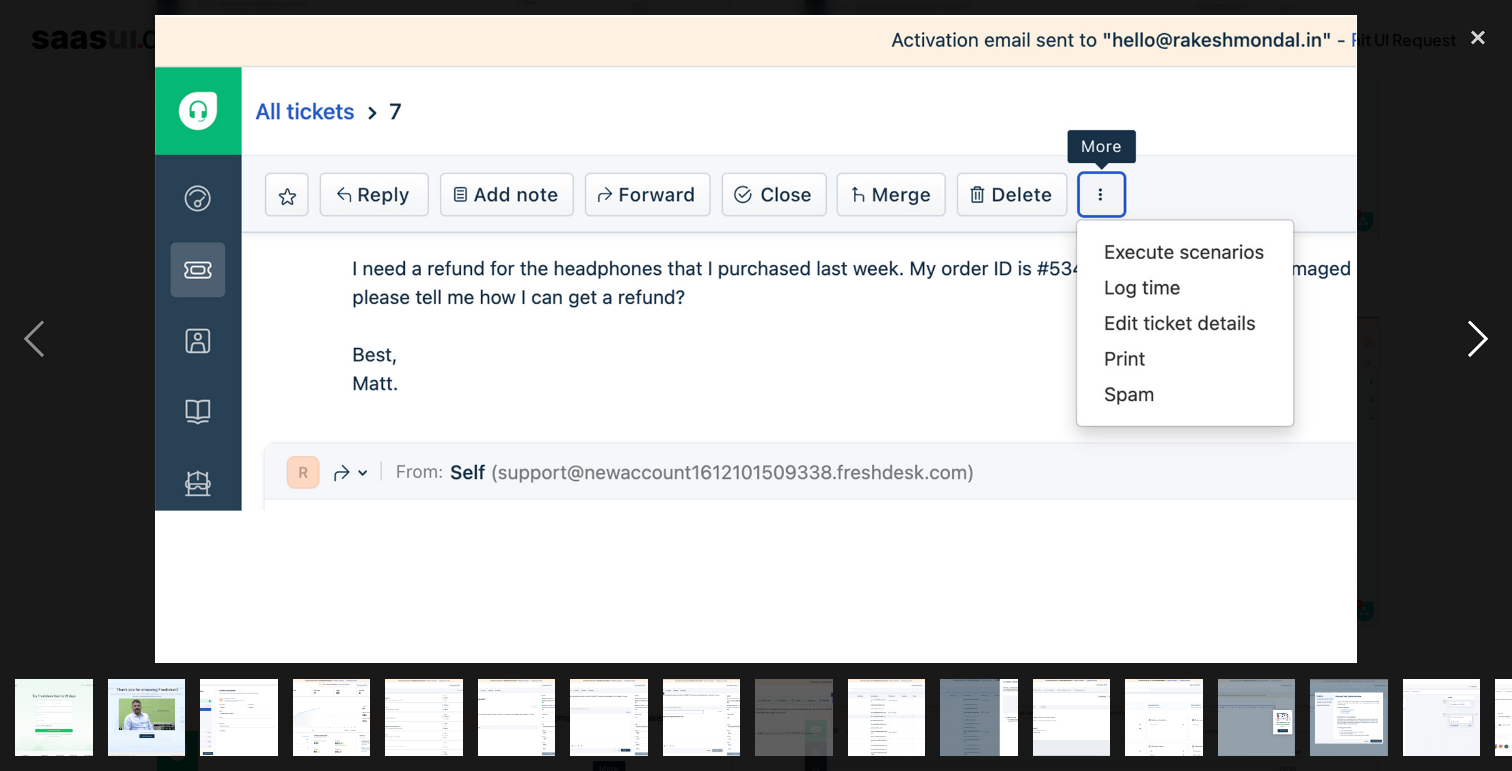 click at bounding box center (1478, 339) 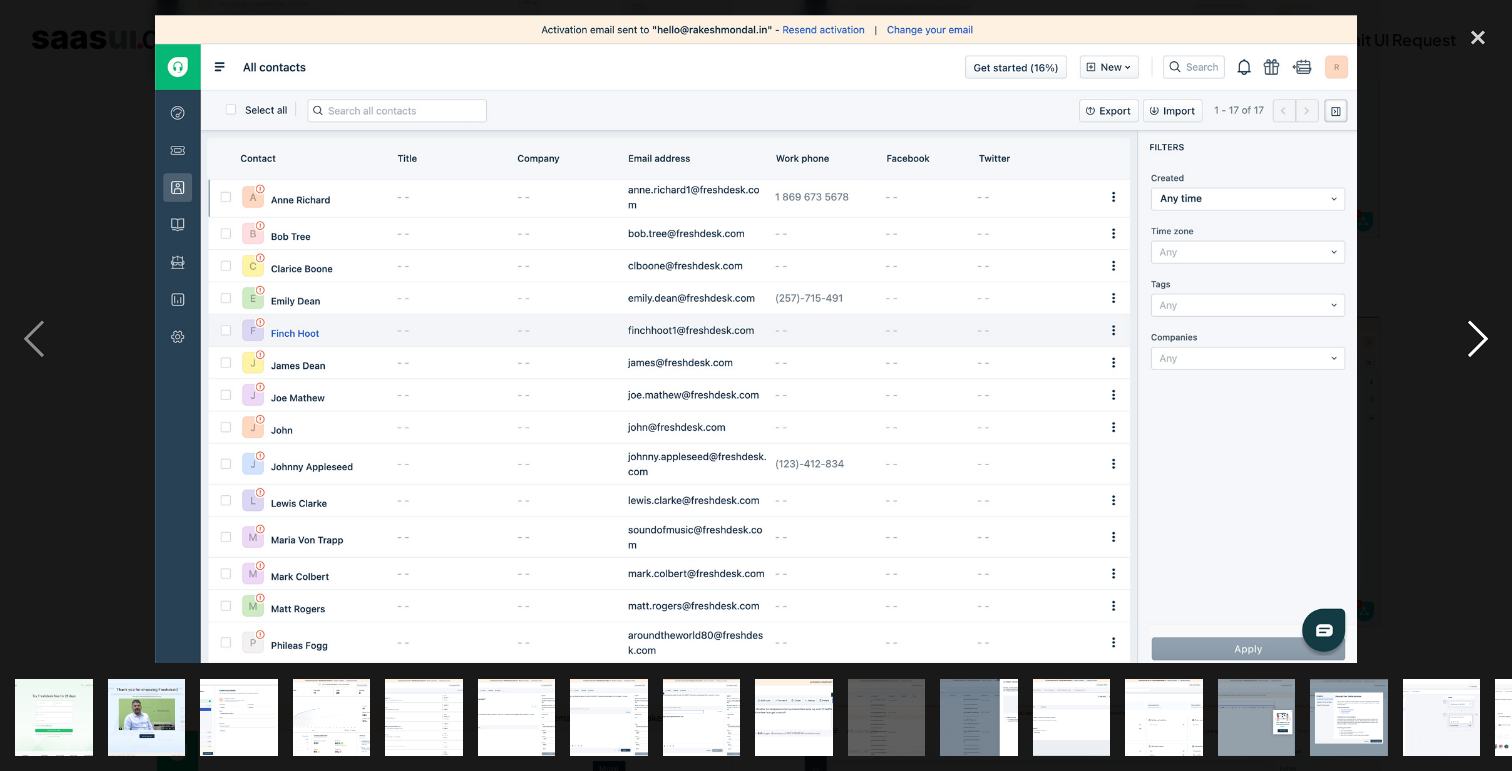 click at bounding box center (1478, 339) 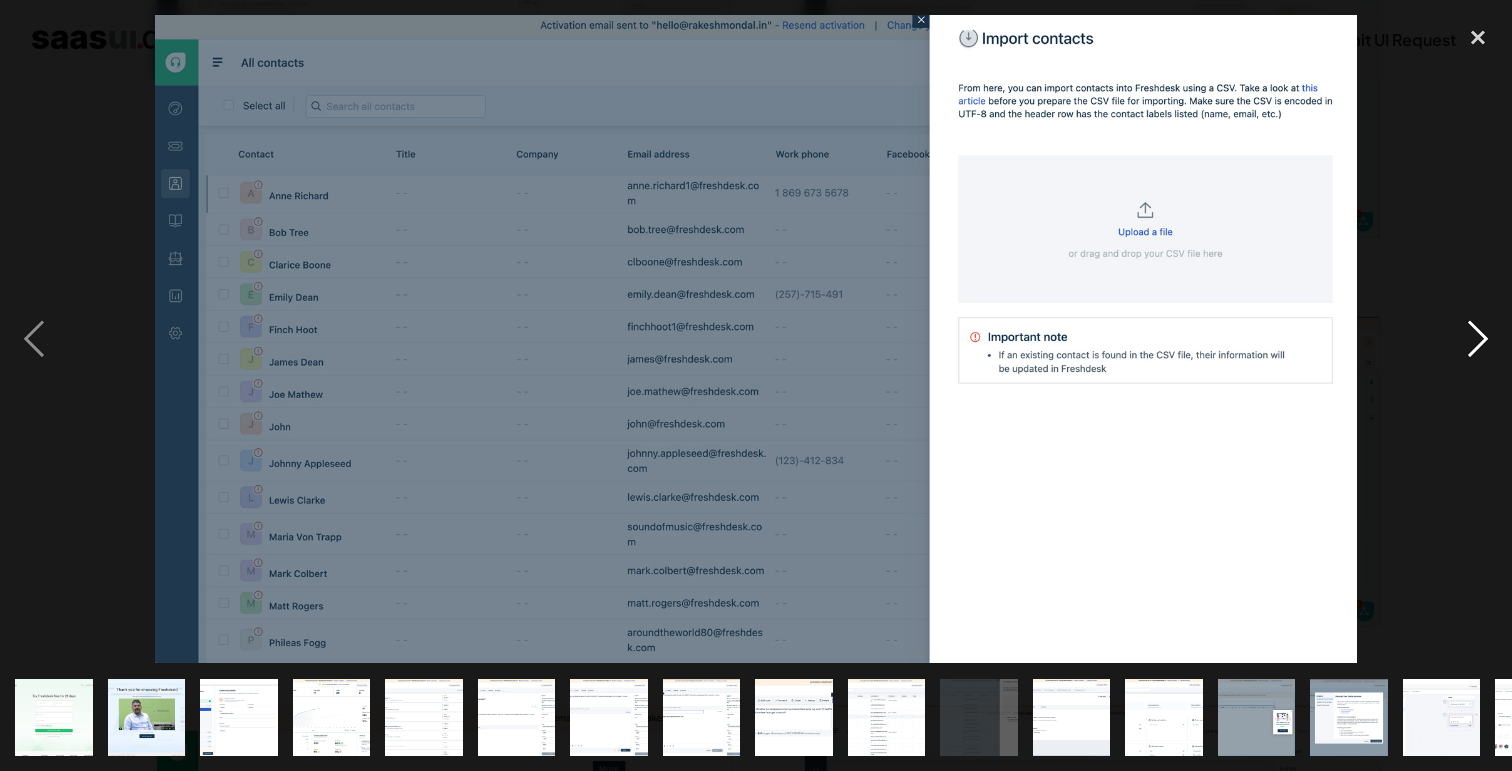 click at bounding box center (1478, 339) 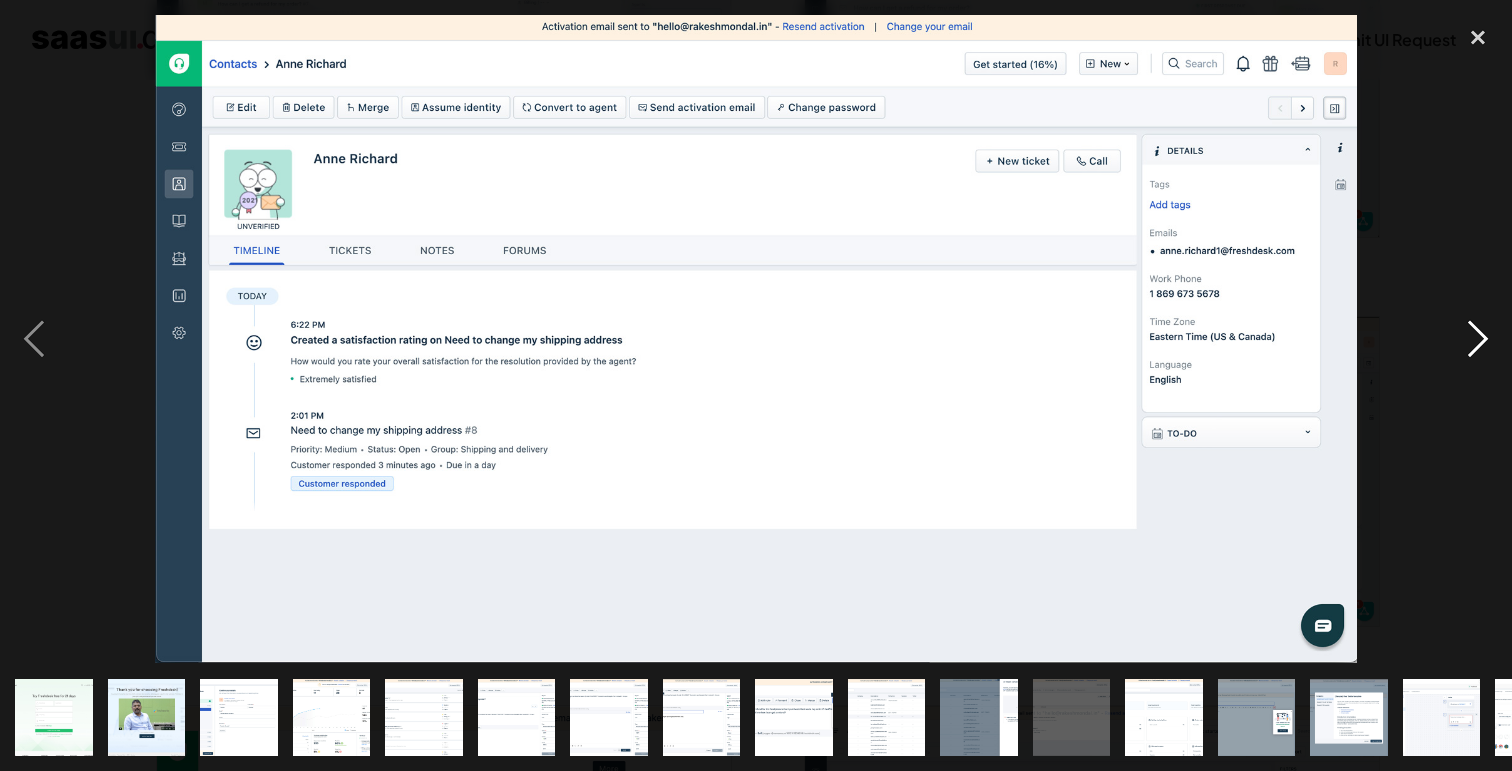 click at bounding box center (1478, 339) 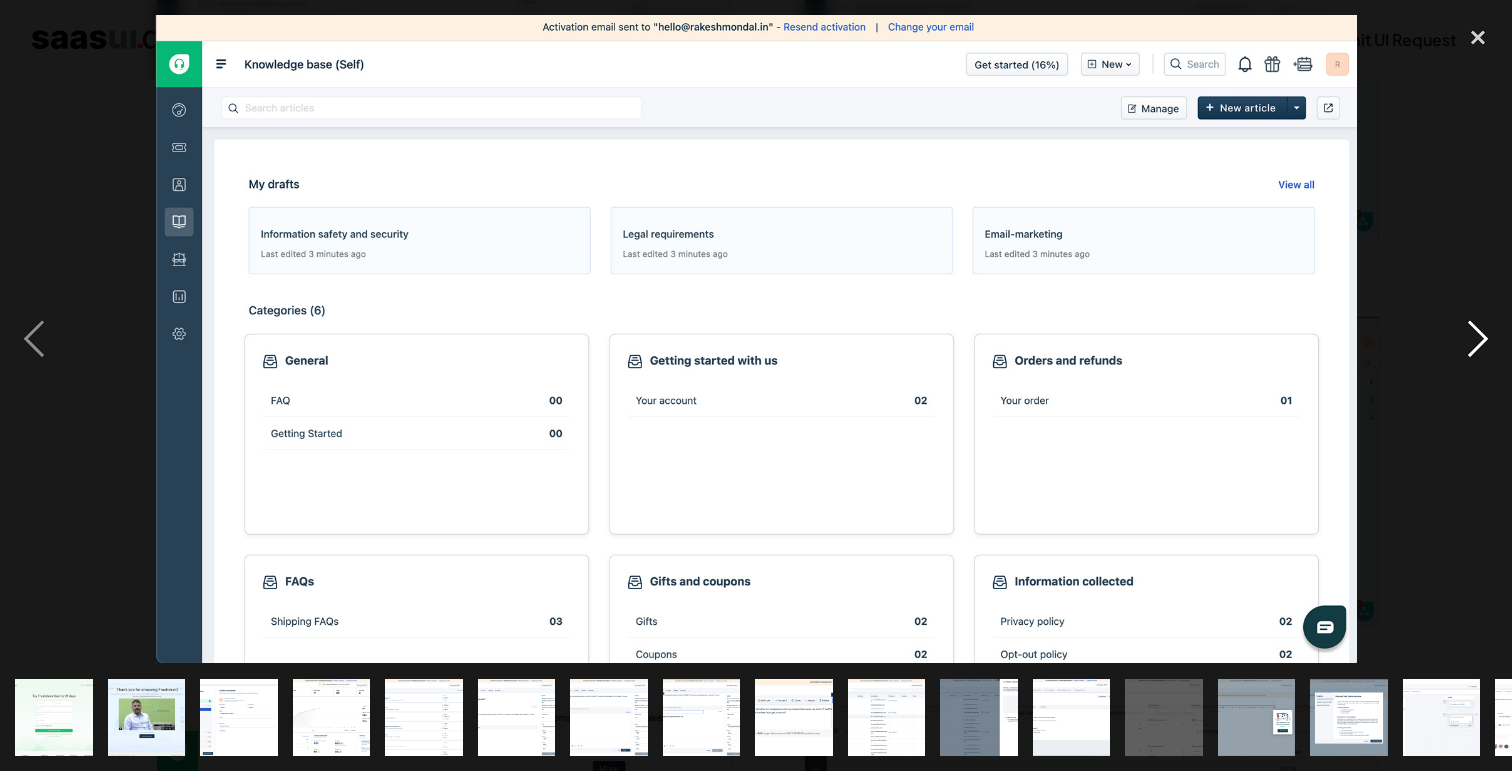 click at bounding box center [1478, 339] 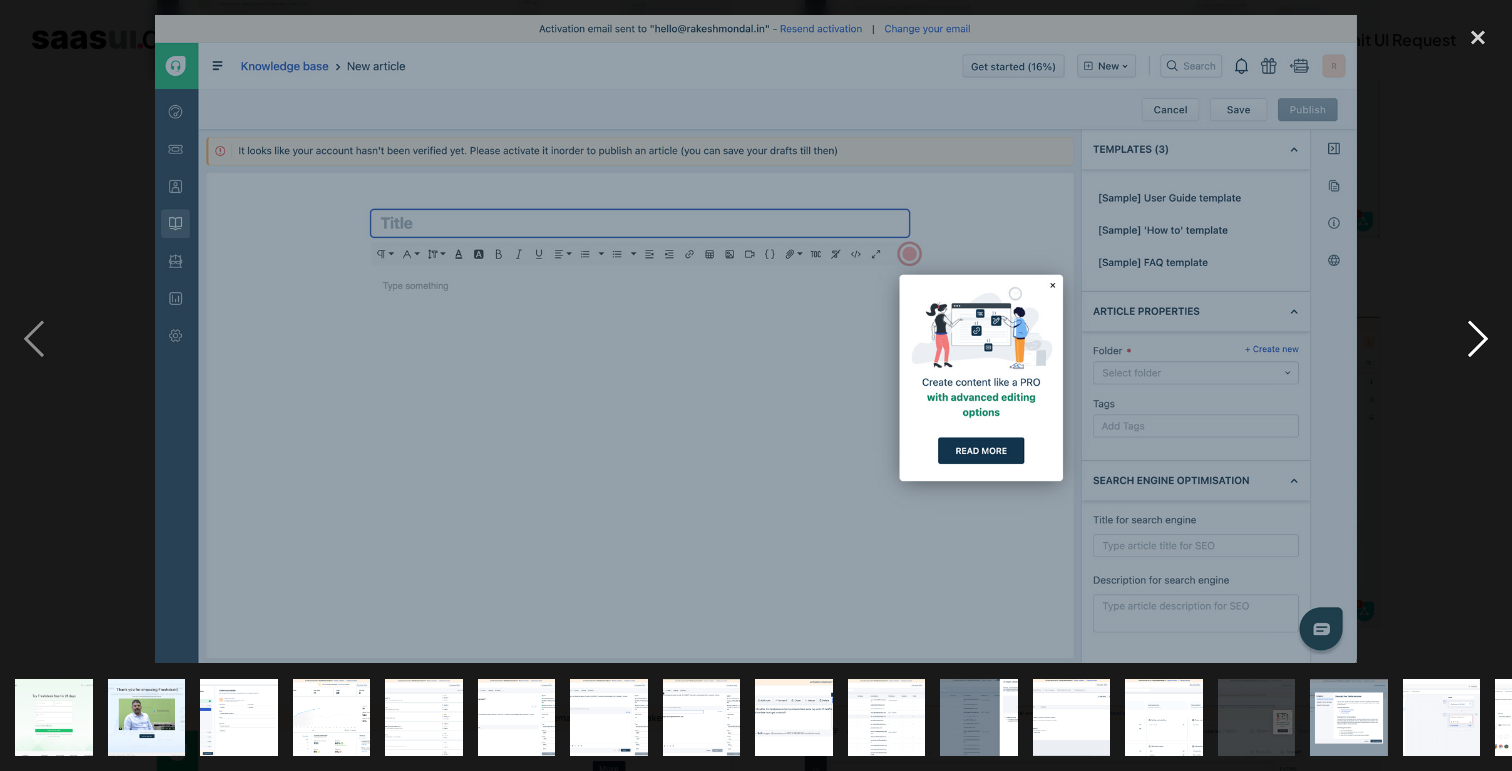 click at bounding box center (1478, 339) 